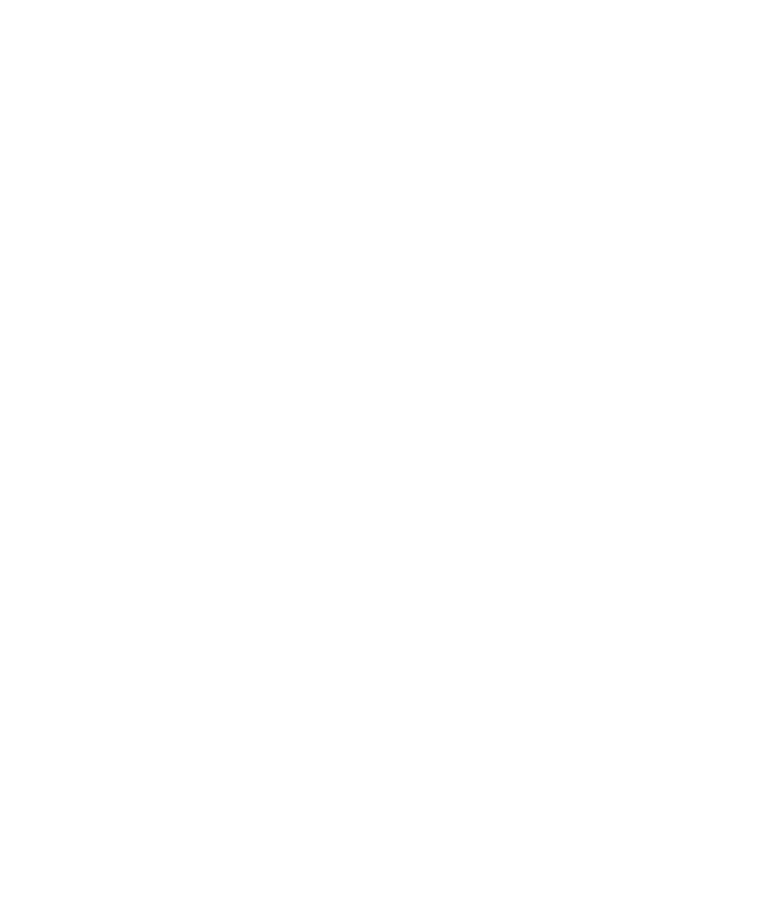 select on "*" 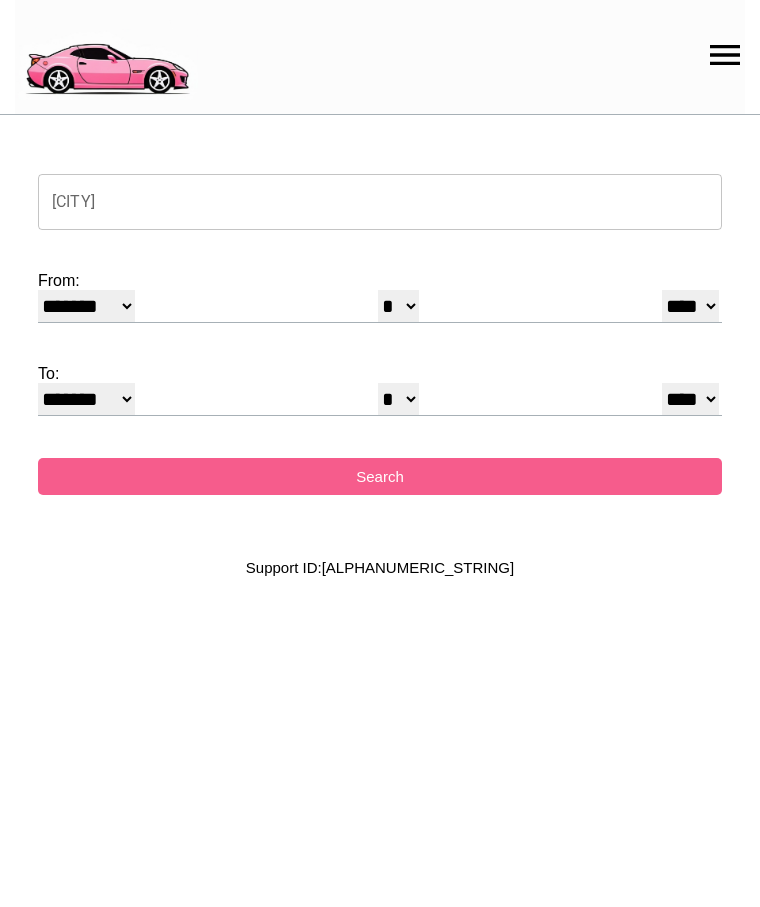 scroll, scrollTop: 0, scrollLeft: 0, axis: both 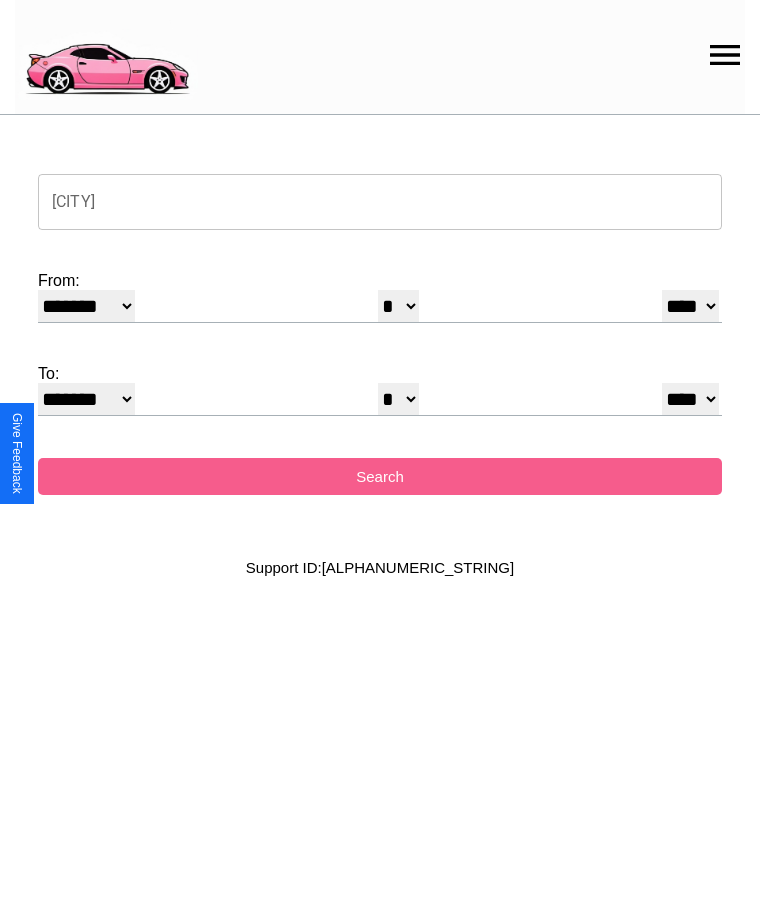 click 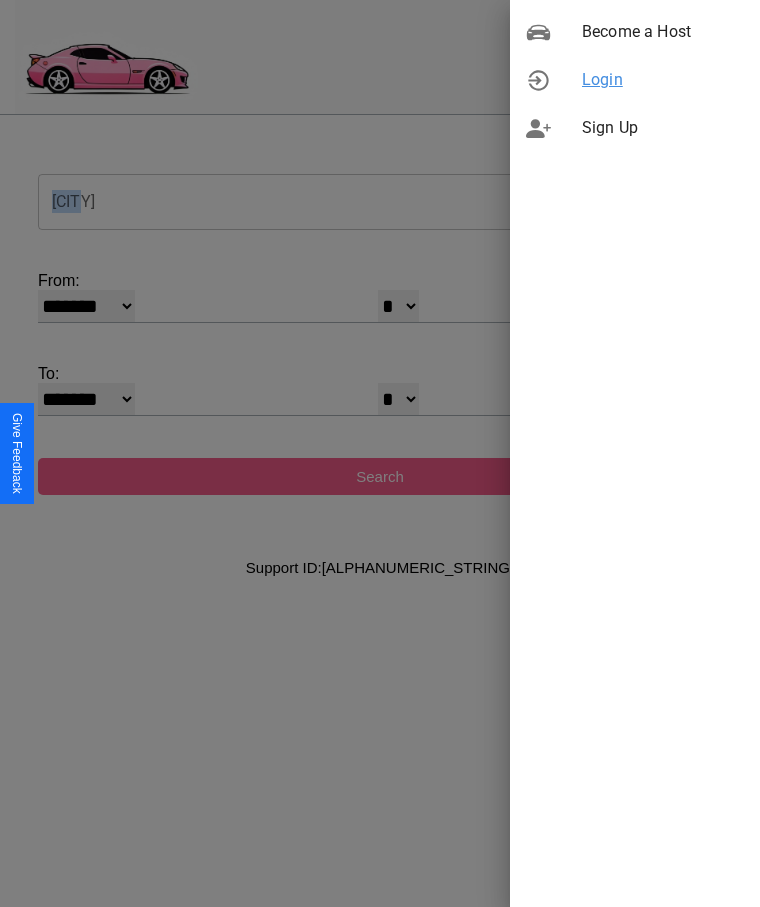 click on "Login" at bounding box center (663, 80) 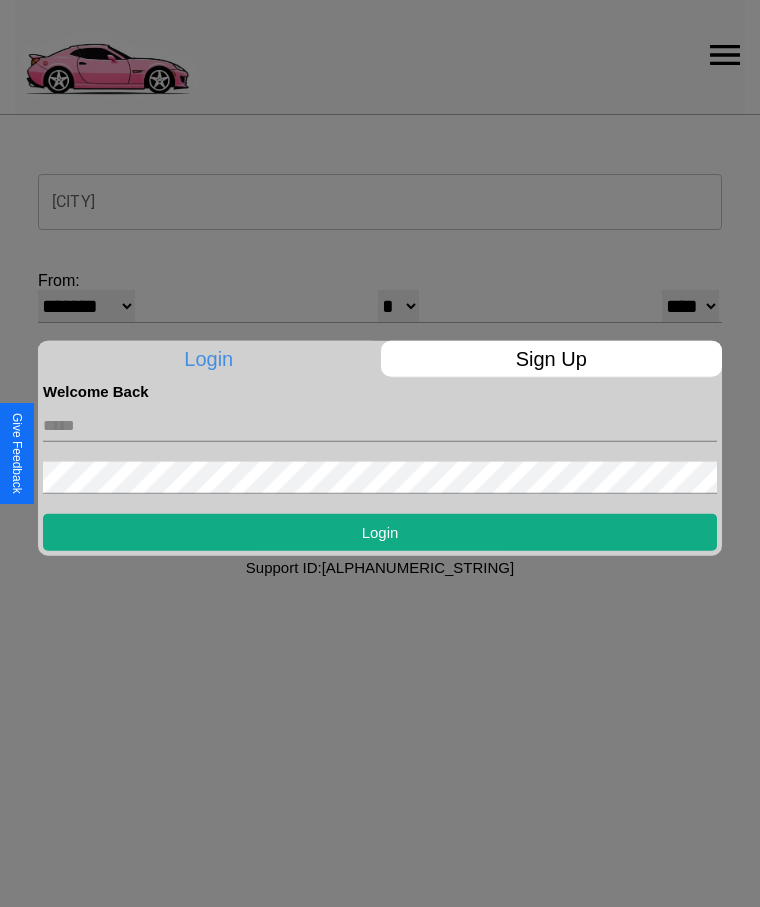 click at bounding box center [380, 425] 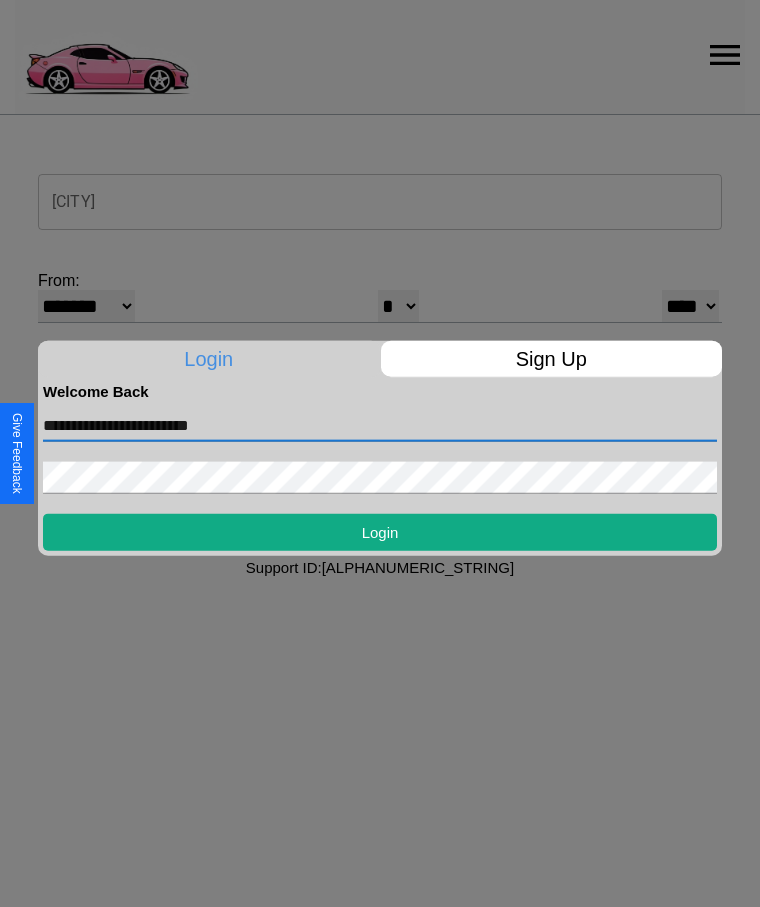 type on "**********" 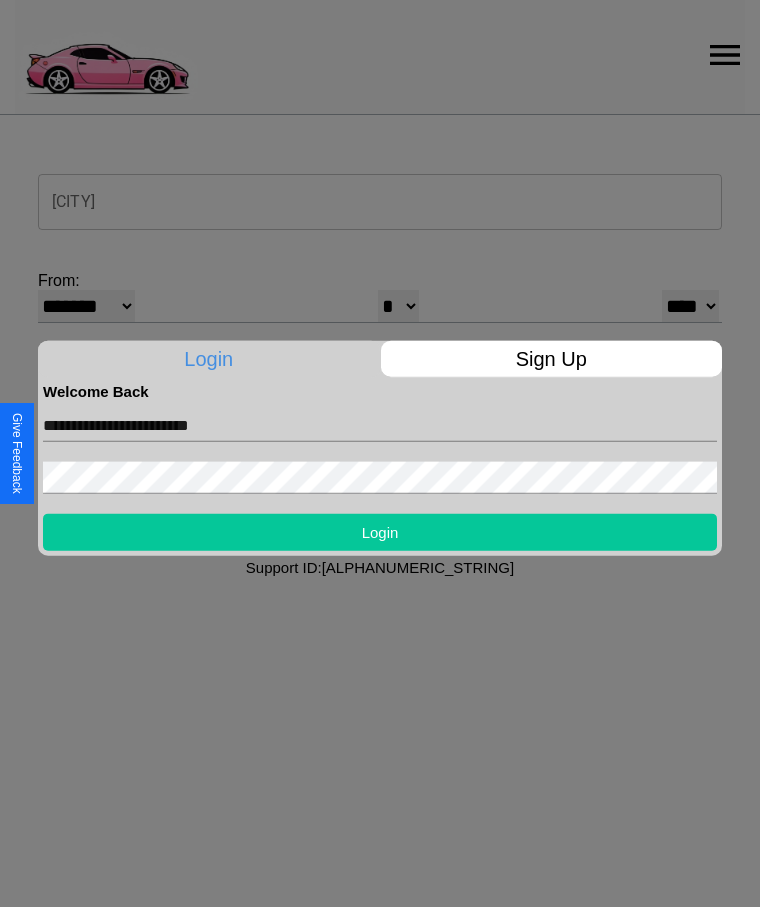 click on "Login" at bounding box center [380, 531] 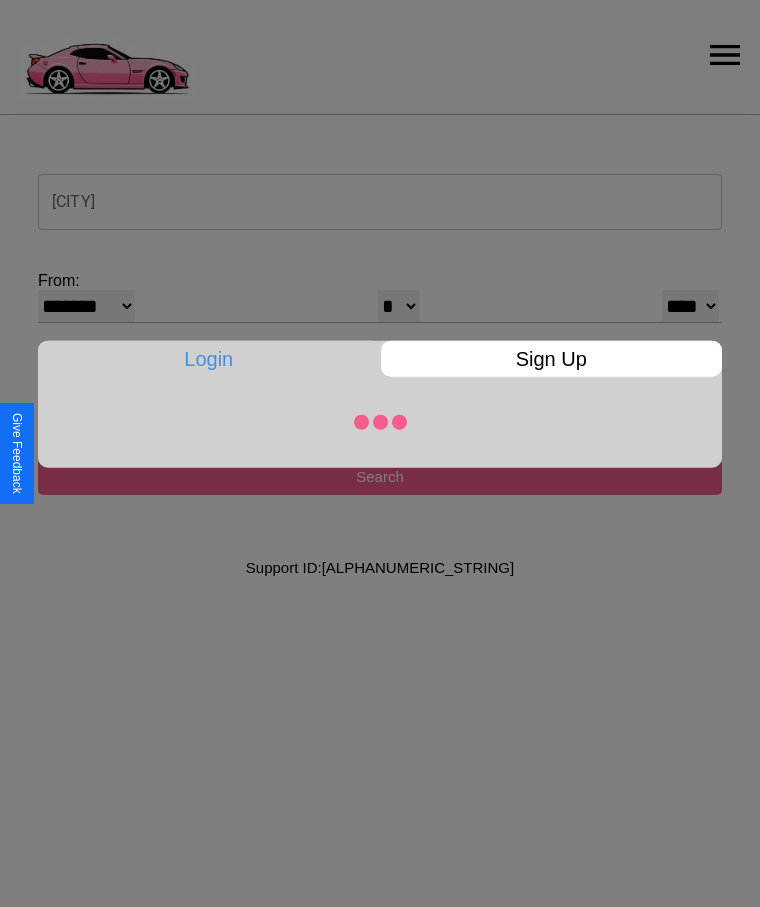 select on "*" 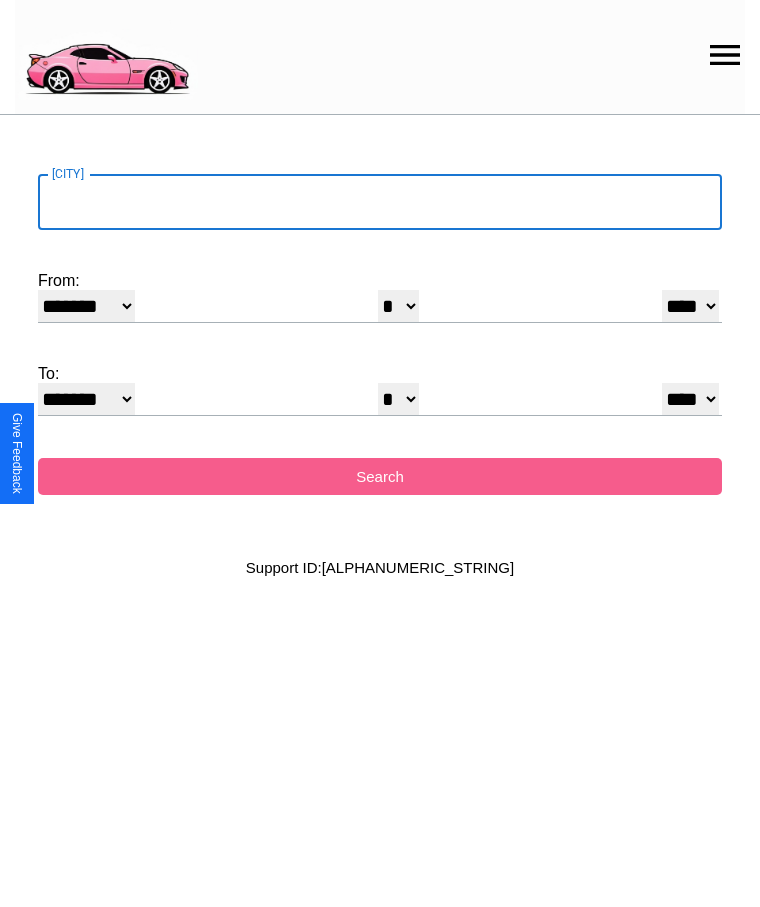 click on "City" at bounding box center [380, 202] 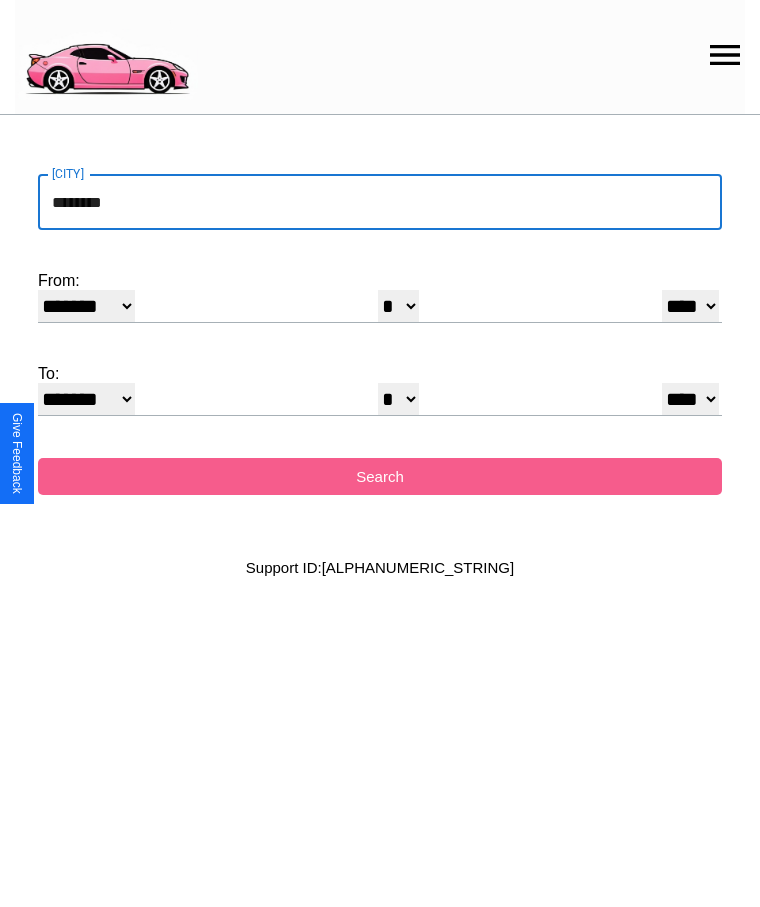 type on "********" 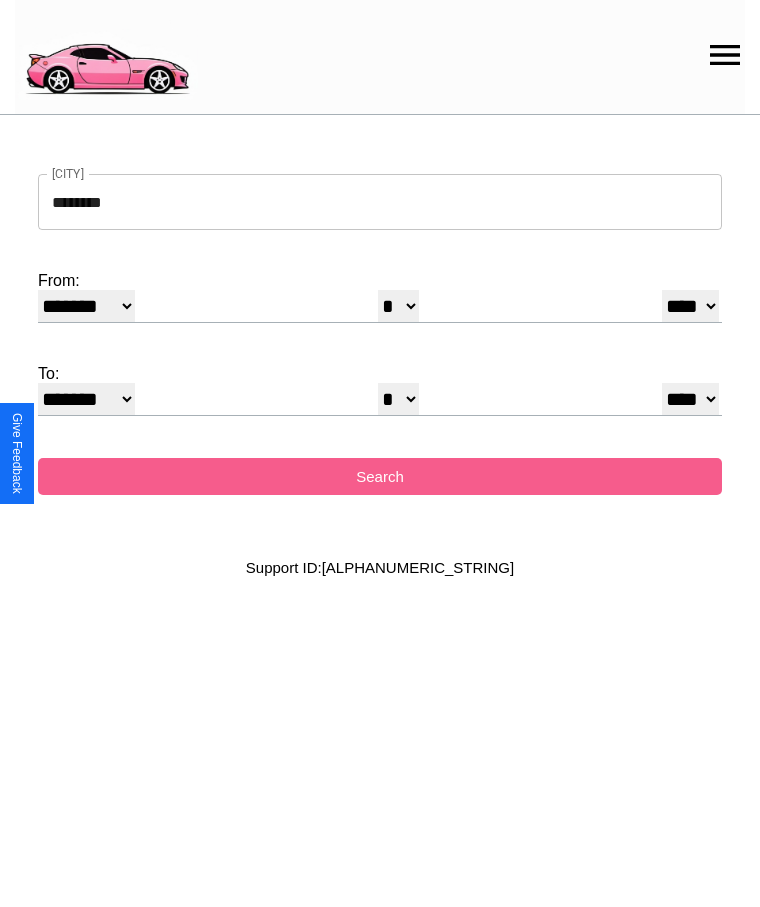 click on "******* ******** ***** ***** *** **** **** ****** ********* ******* ******** ********" at bounding box center [86, 306] 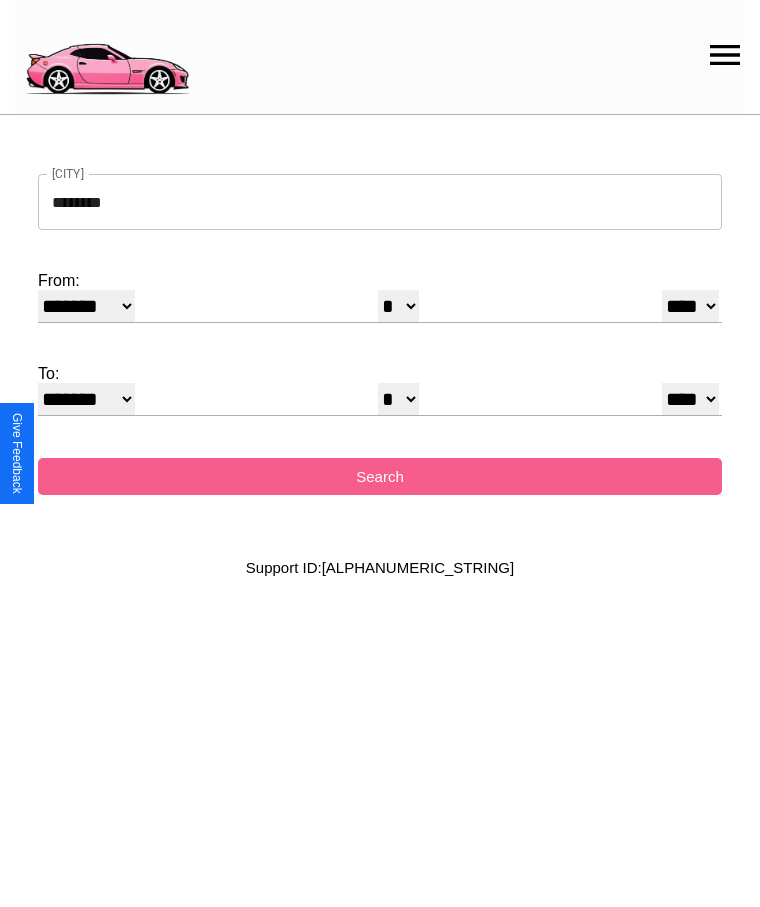 select on "**" 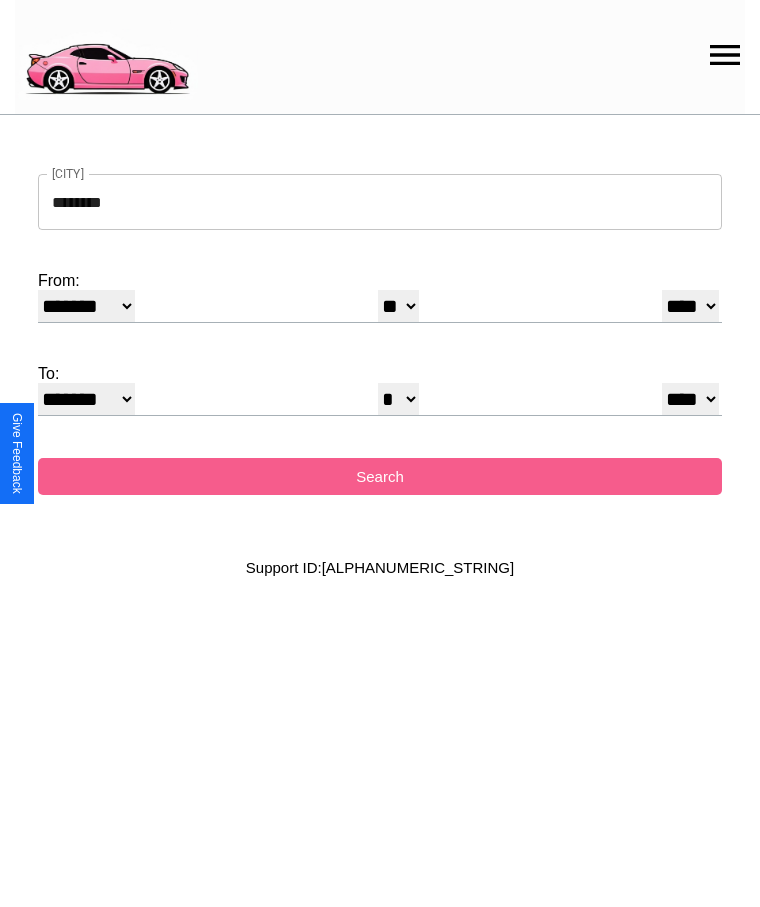 select on "**" 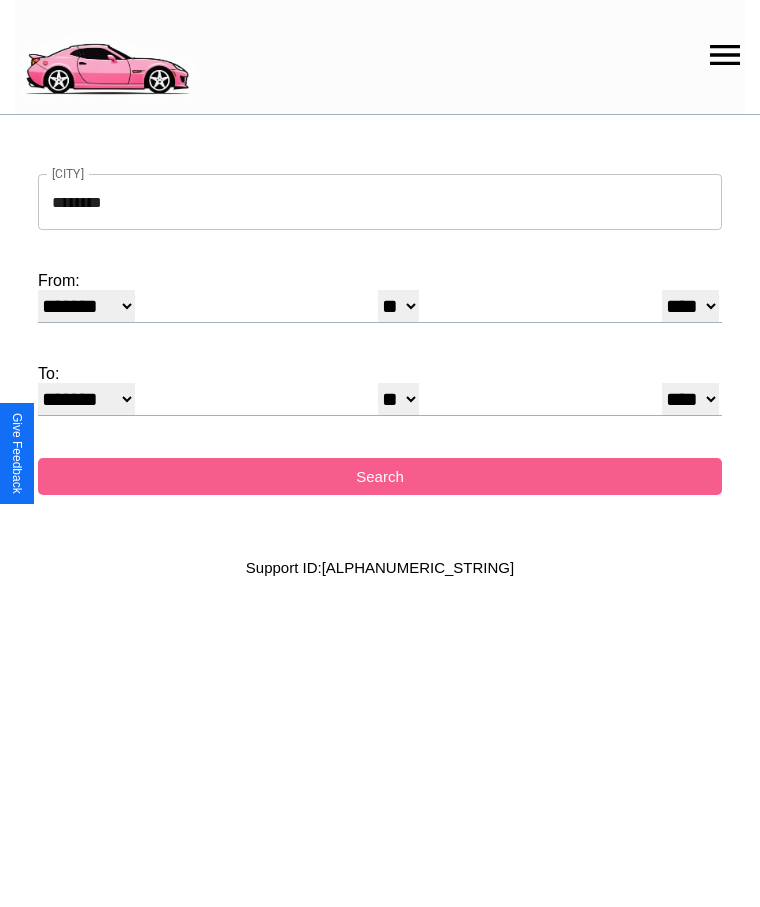 click on "******* ******** ***** ***** *** **** **** ****** ********* ******* ******** ********" at bounding box center [86, 399] 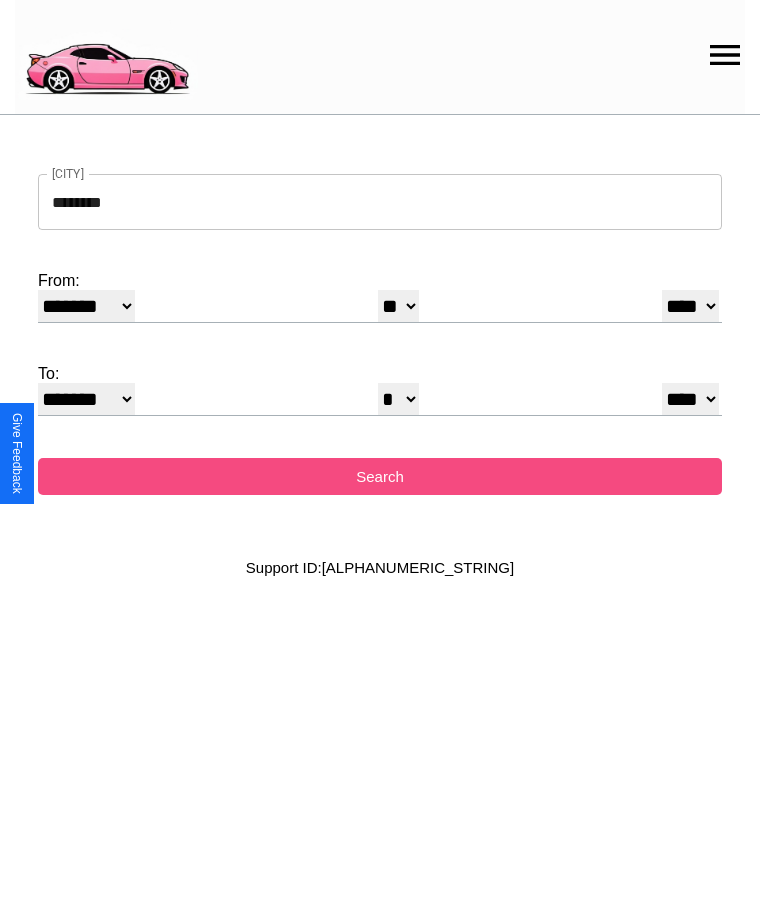 click on "Search" at bounding box center [380, 476] 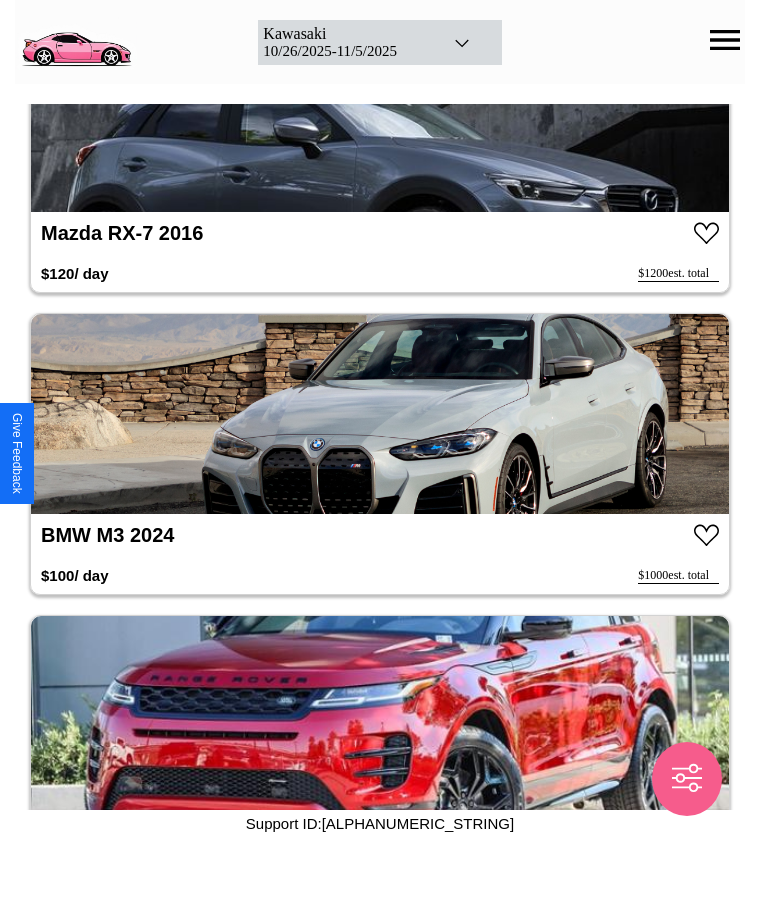 scroll, scrollTop: 4952, scrollLeft: 0, axis: vertical 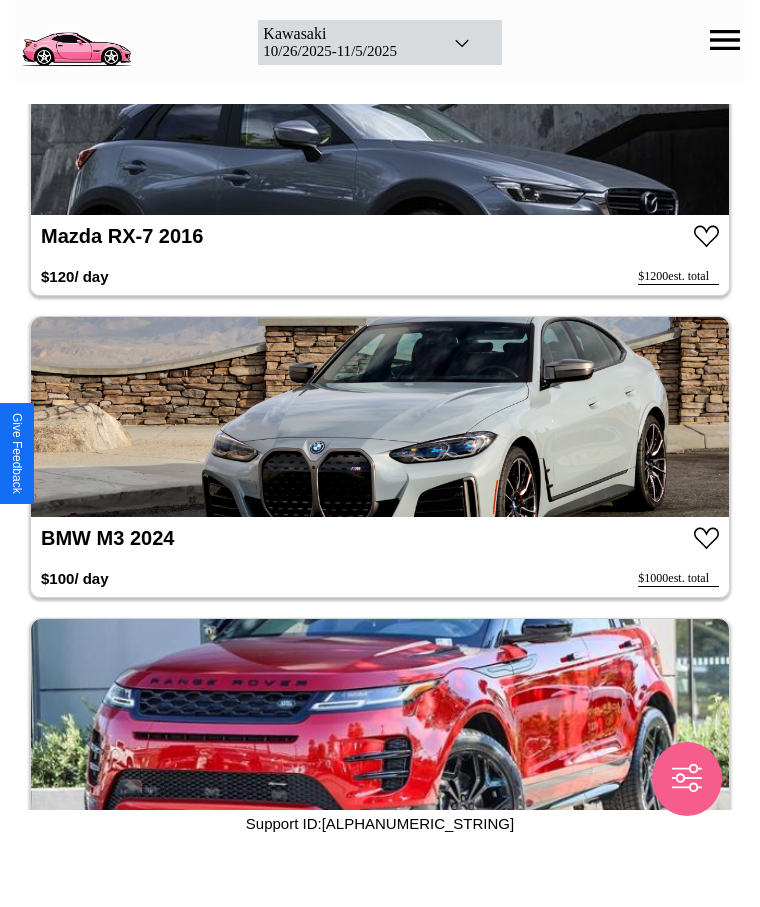 click at bounding box center (380, 417) 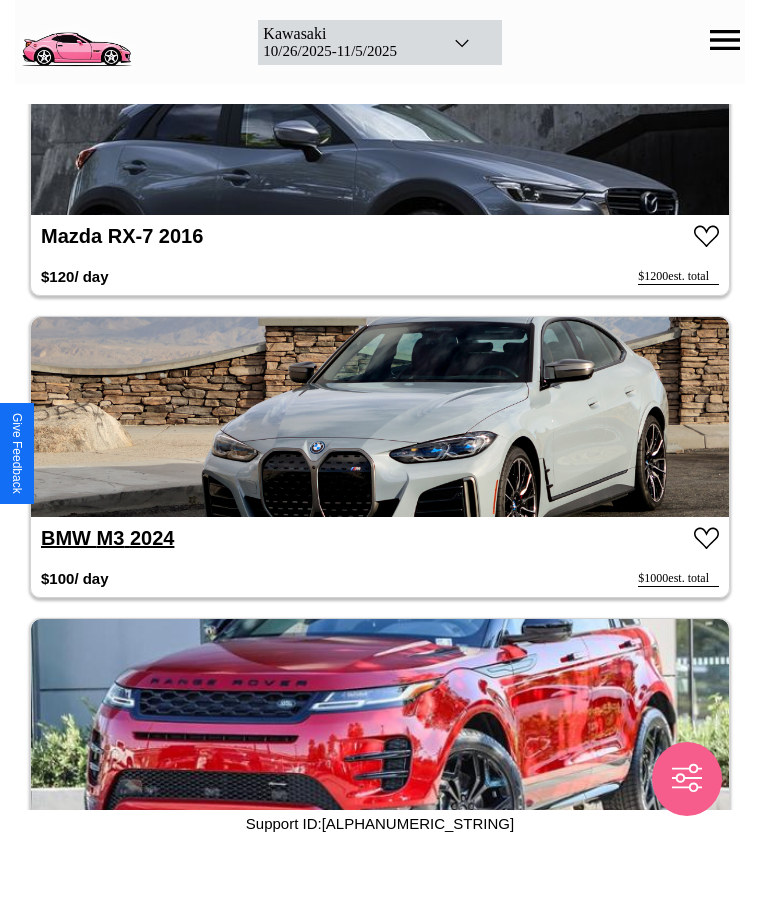 click on "BMW   M3   2024" at bounding box center [107, 538] 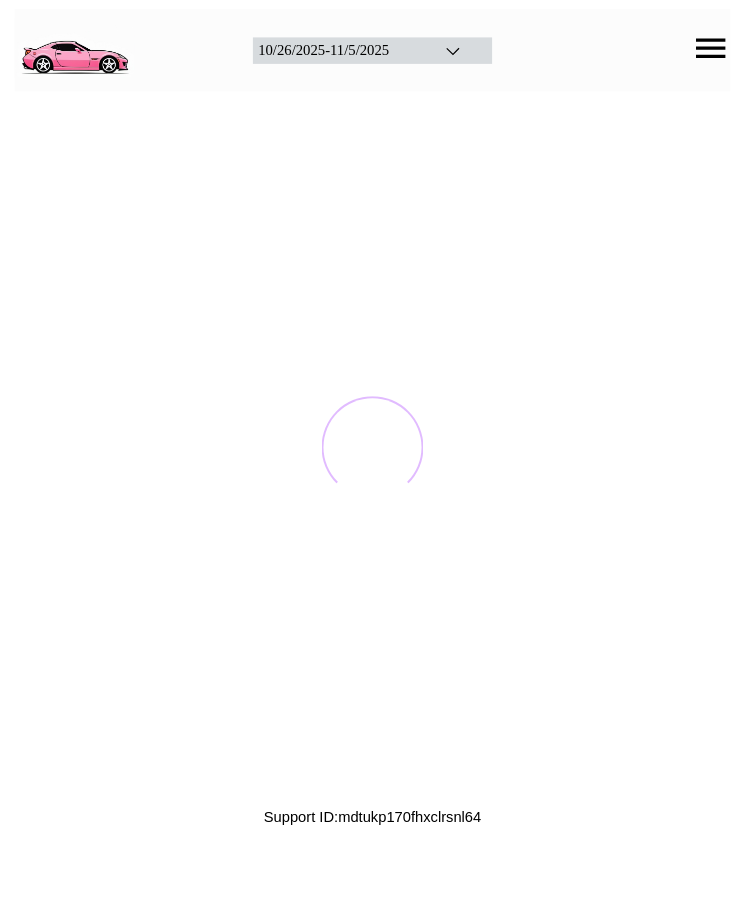 scroll, scrollTop: 0, scrollLeft: 0, axis: both 